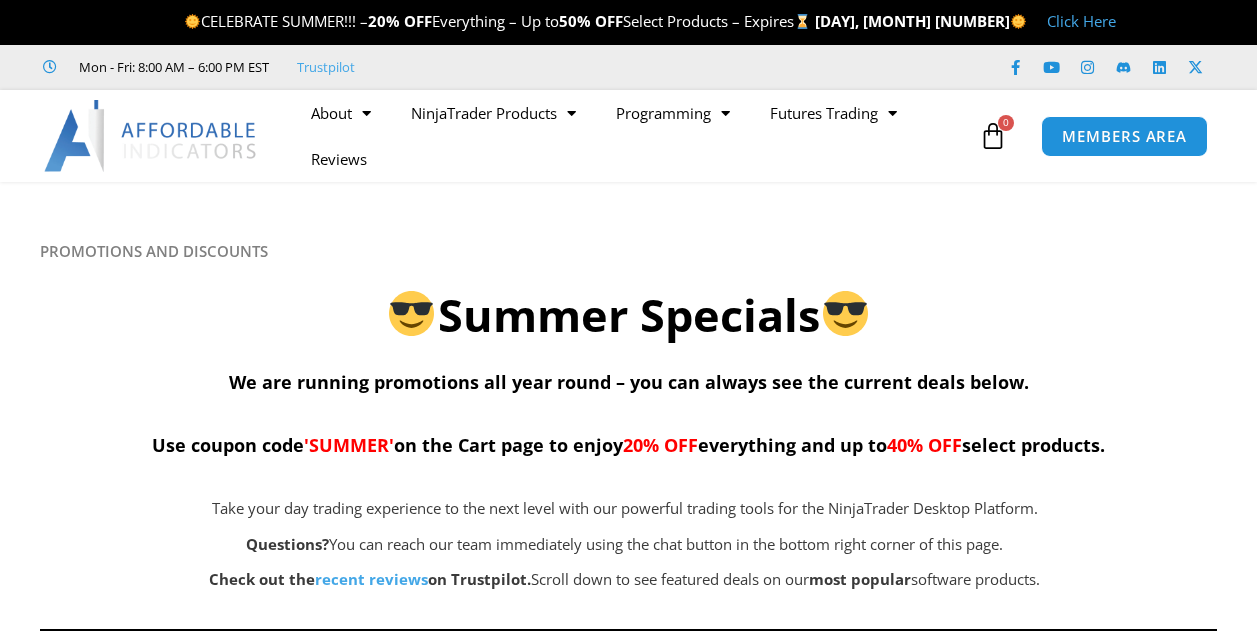 scroll, scrollTop: 100, scrollLeft: 0, axis: vertical 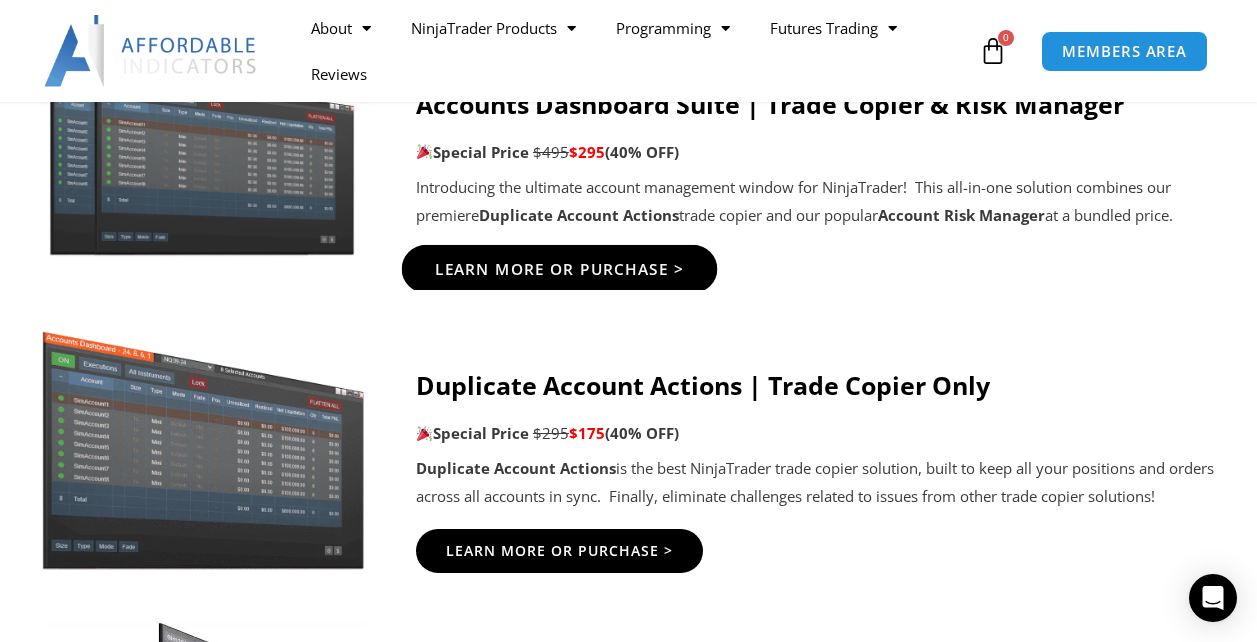 click on "Learn More Or Purchase >" at bounding box center [559, 269] 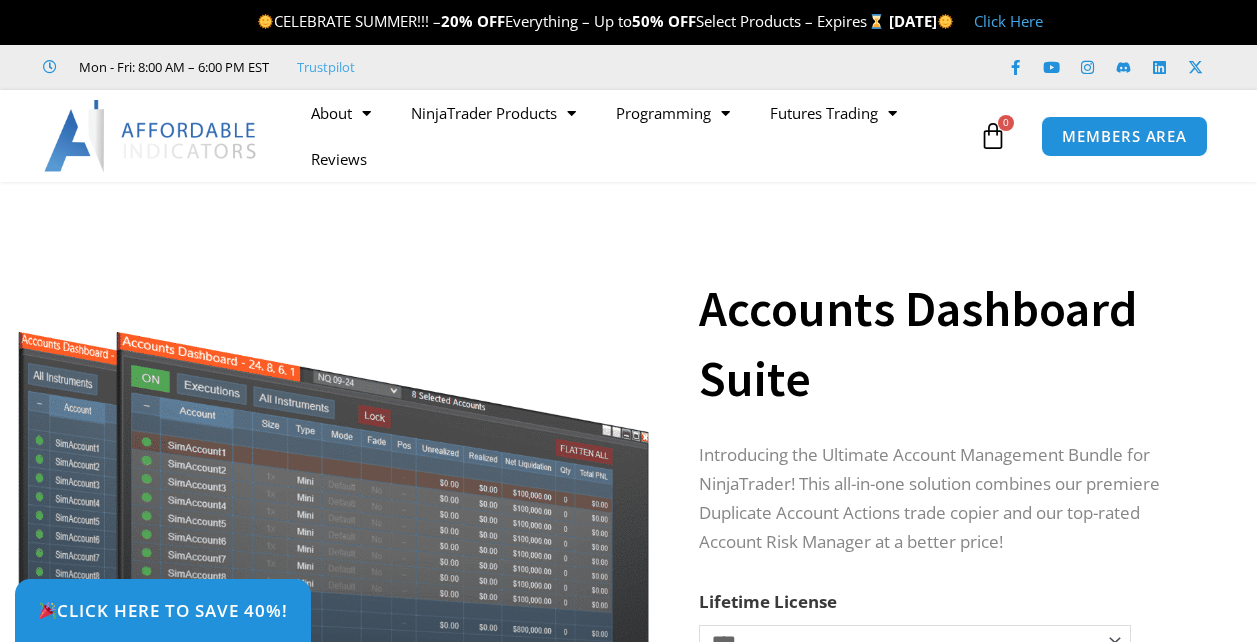 scroll, scrollTop: 0, scrollLeft: 0, axis: both 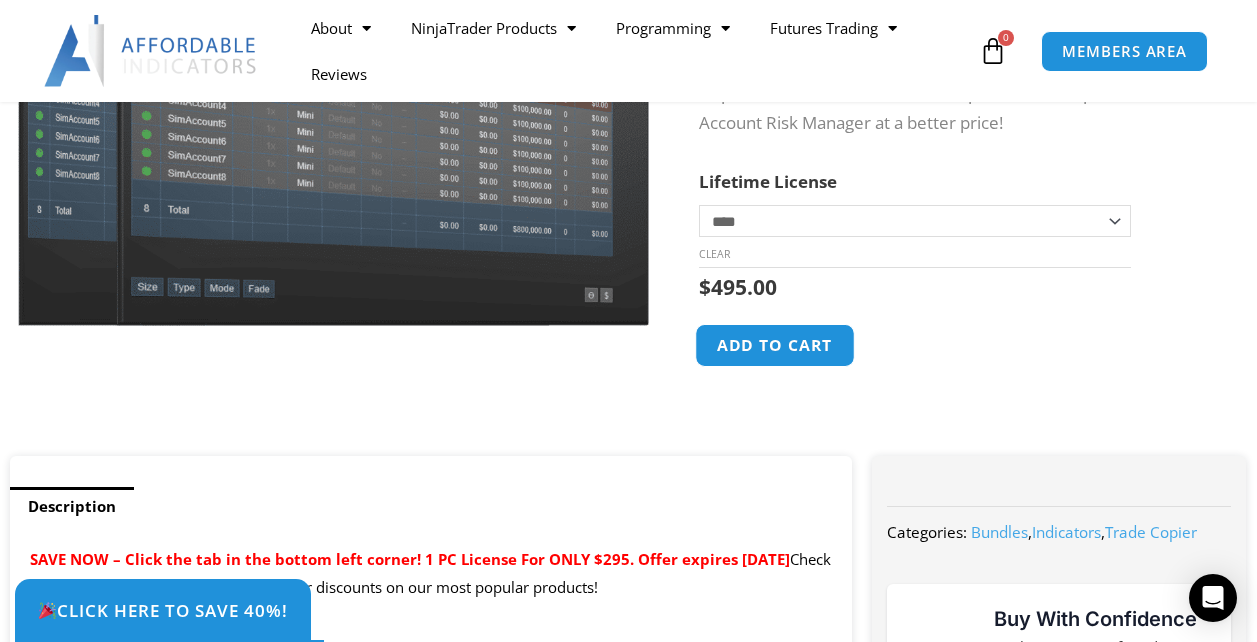 click on "Add to cart" 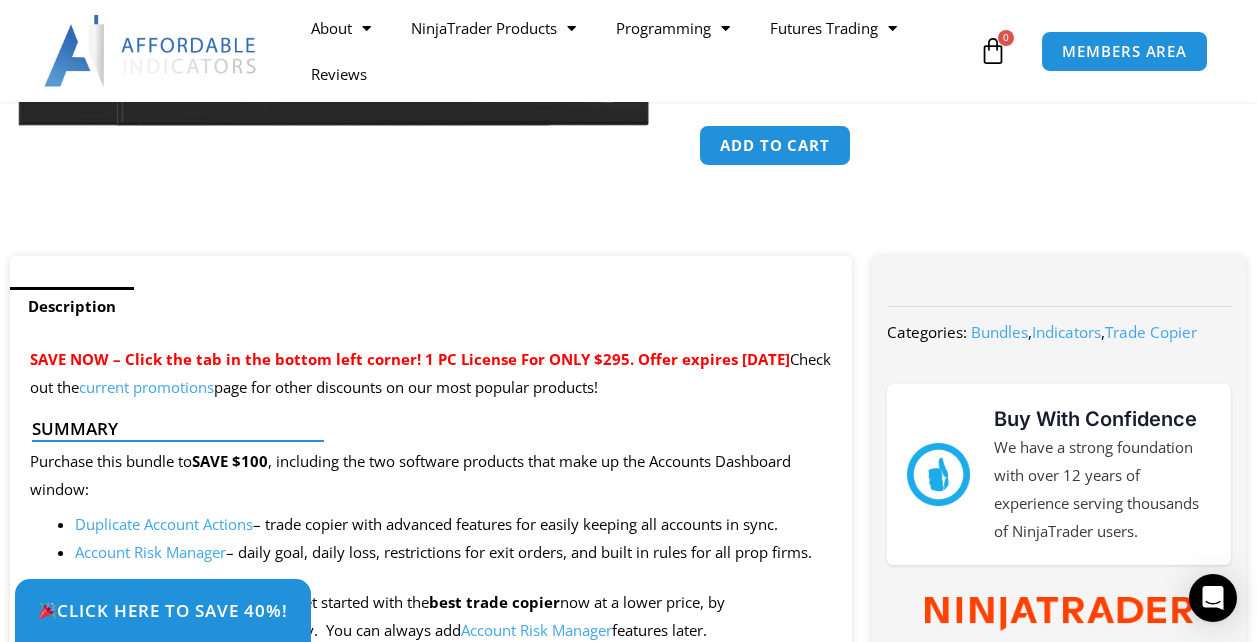 scroll, scrollTop: 700, scrollLeft: 0, axis: vertical 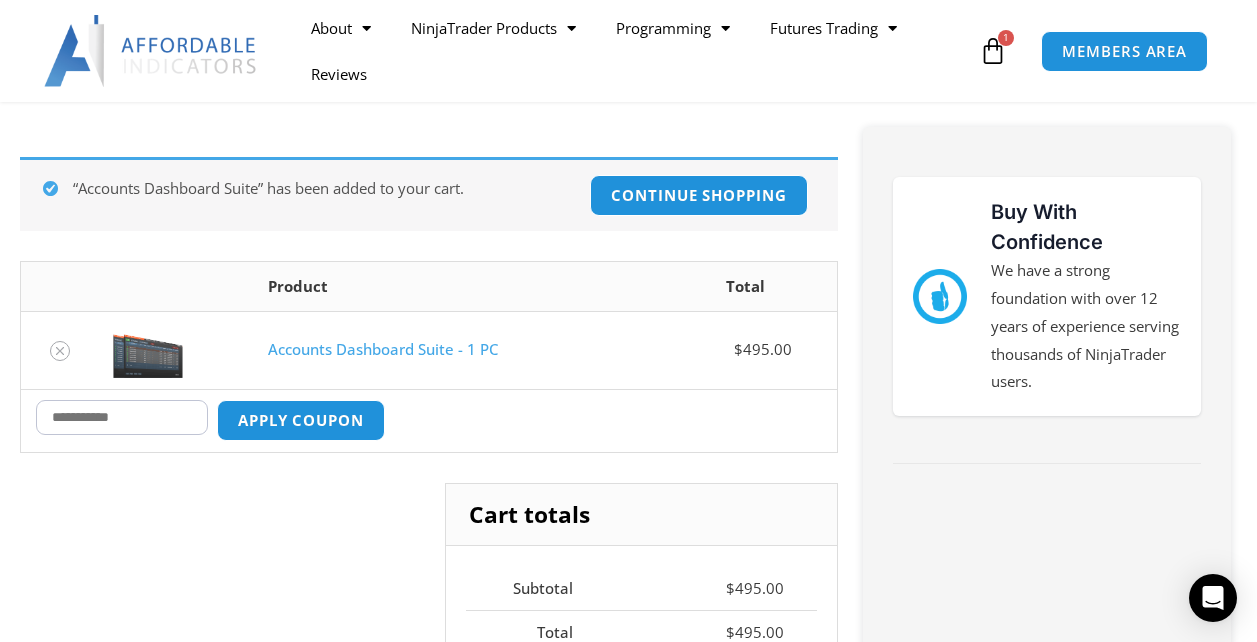 click on "Coupon:" at bounding box center (122, 417) 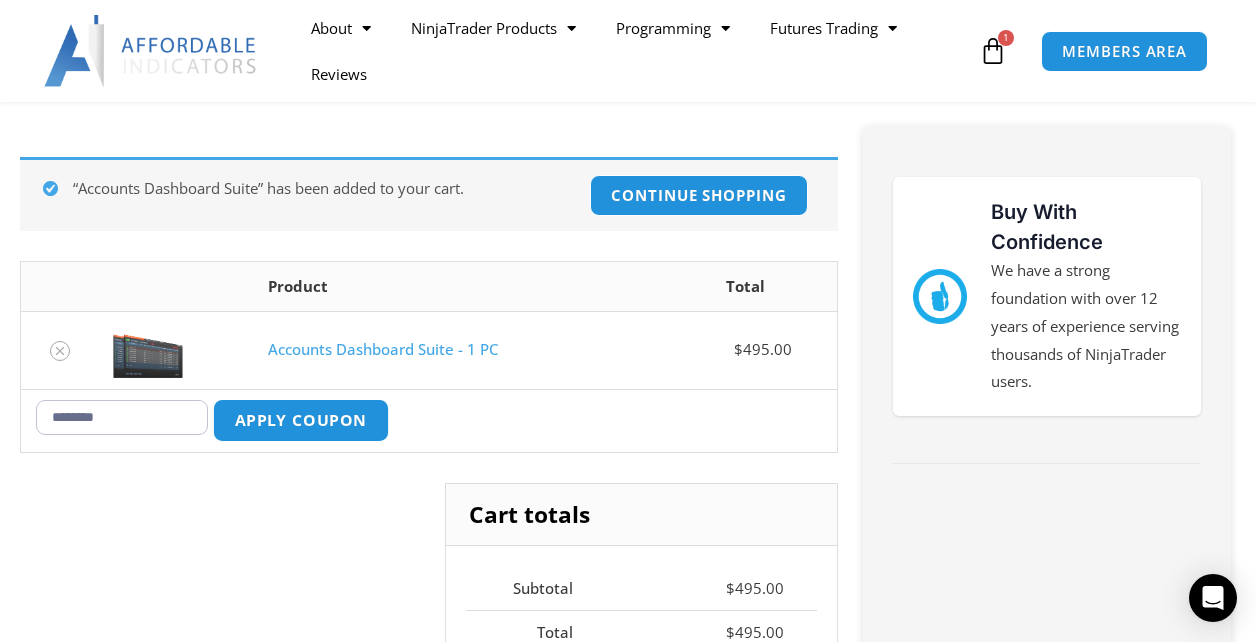 type on "********" 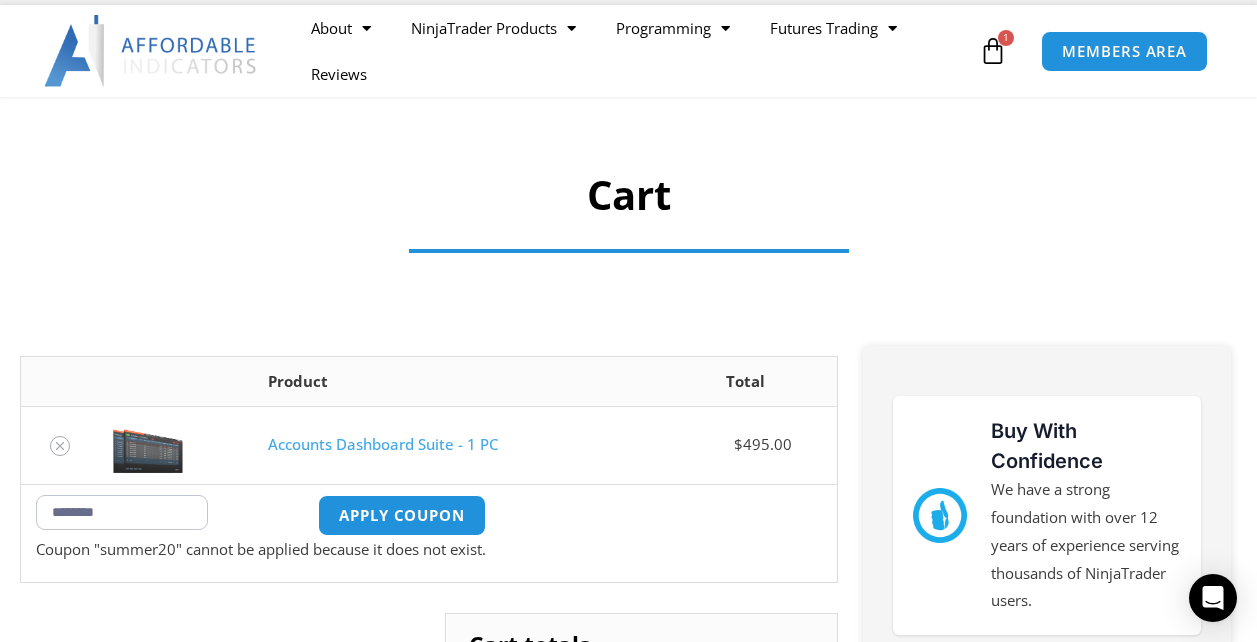 scroll, scrollTop: 17, scrollLeft: 0, axis: vertical 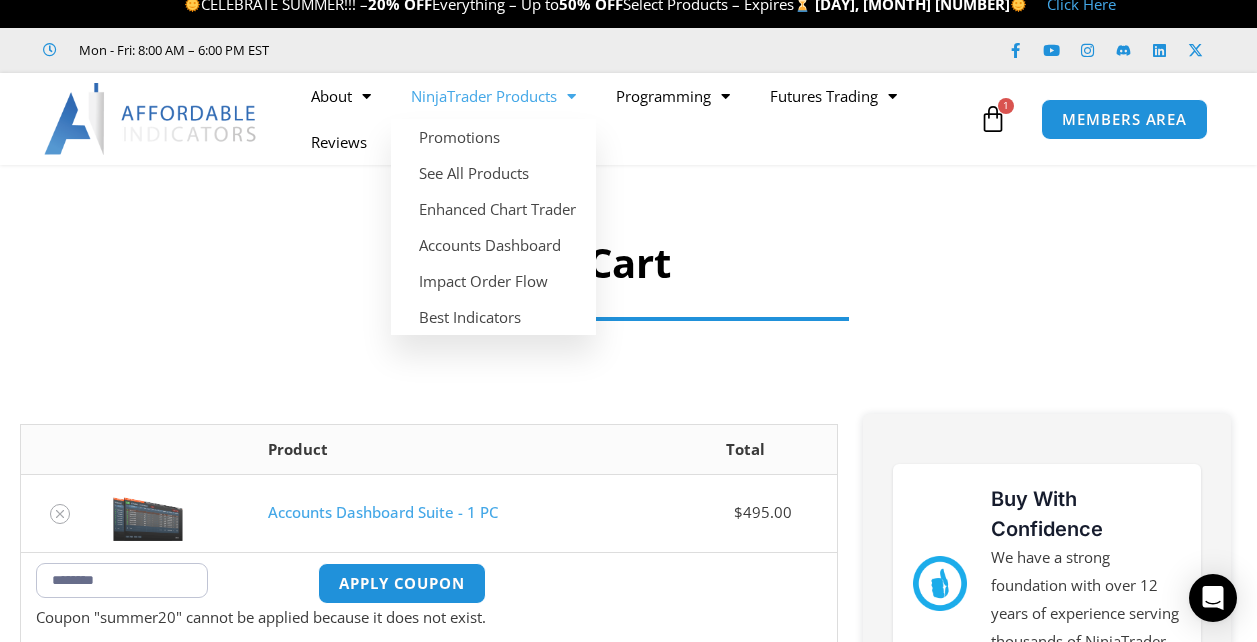 click on "NinjaTrader Products" 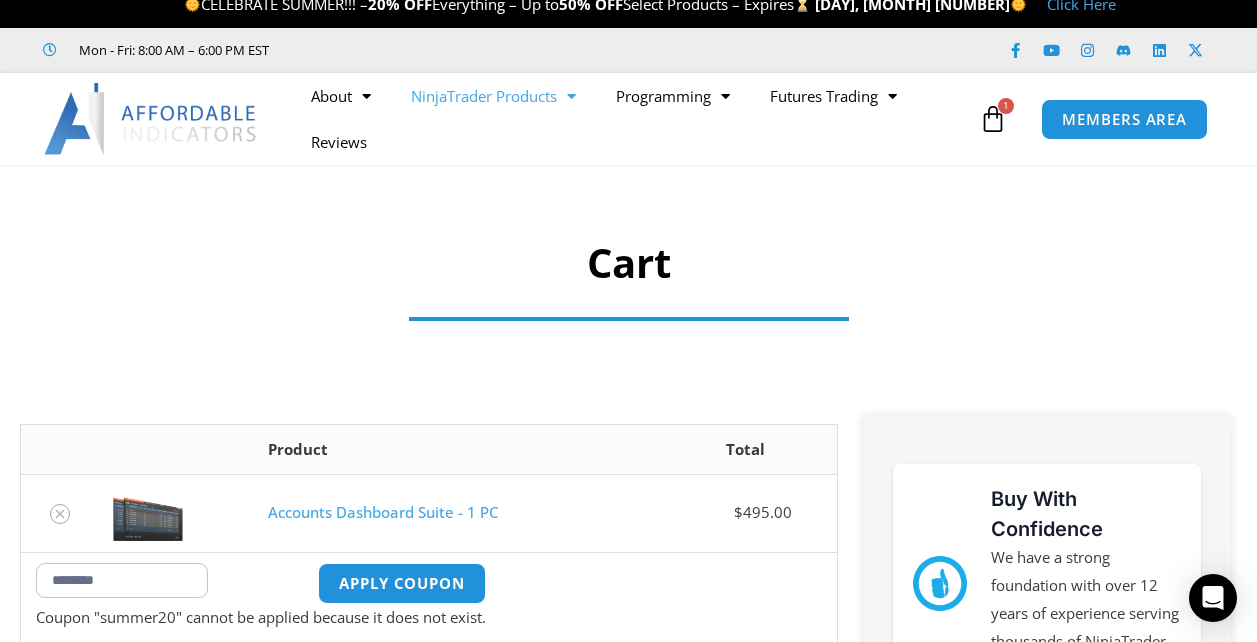 click on "NinjaTrader Products" 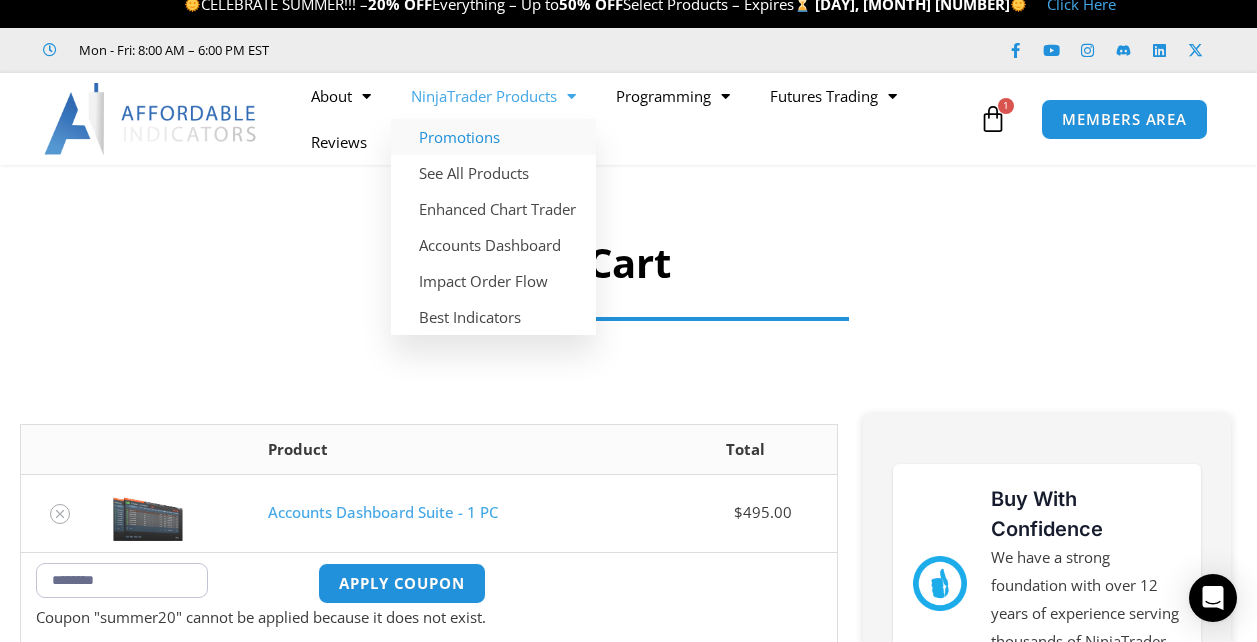 click on "Promotions" 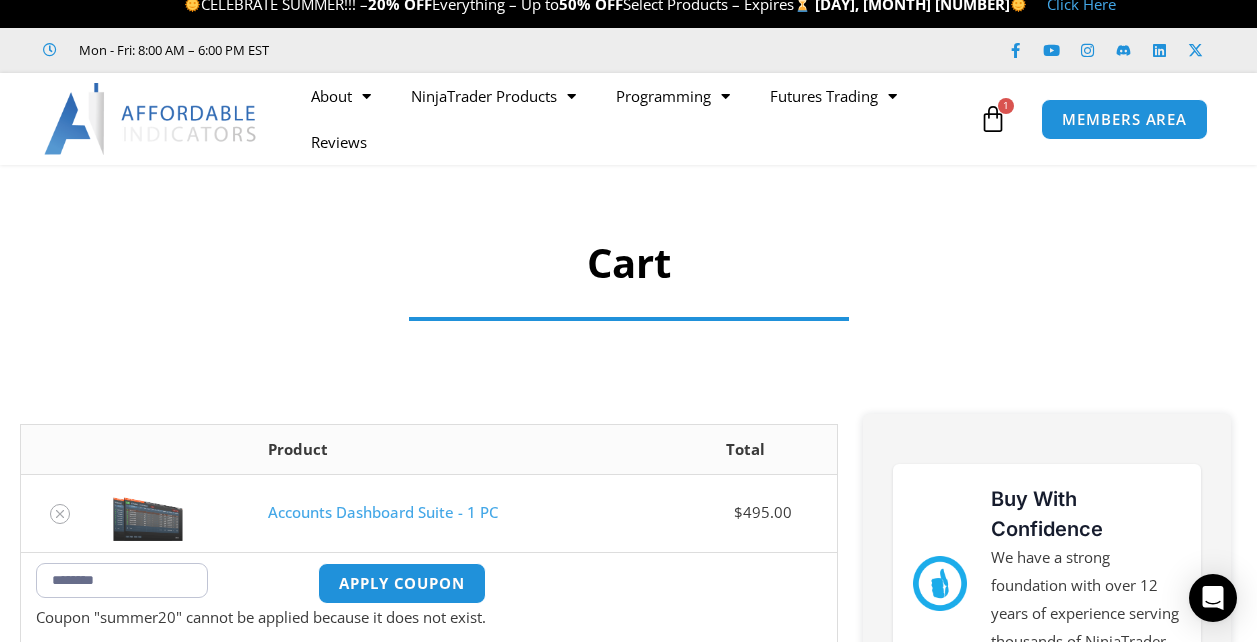 scroll, scrollTop: 117, scrollLeft: 0, axis: vertical 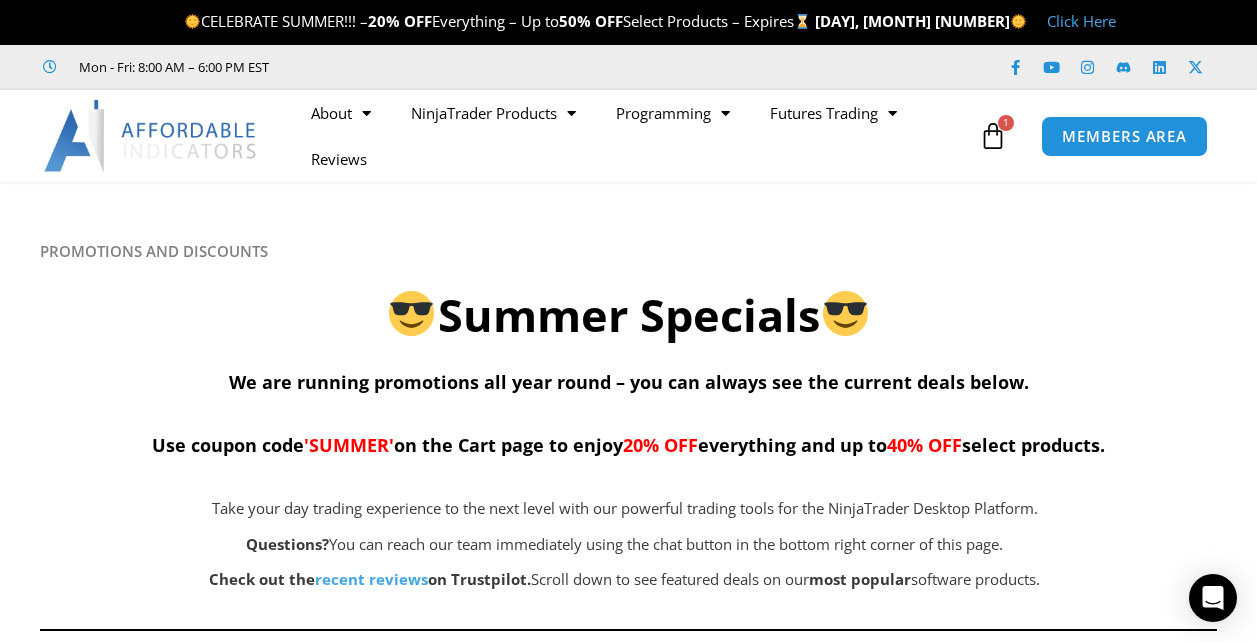 click on "1" at bounding box center [1006, 123] 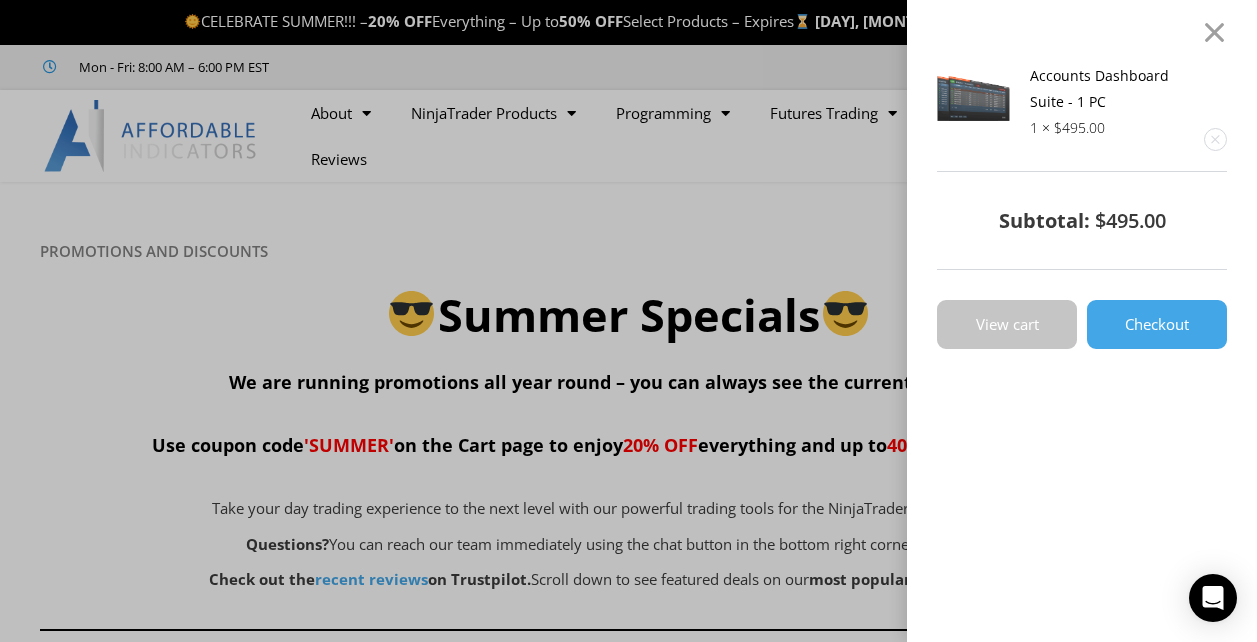 click on "View cart" at bounding box center (1007, 324) 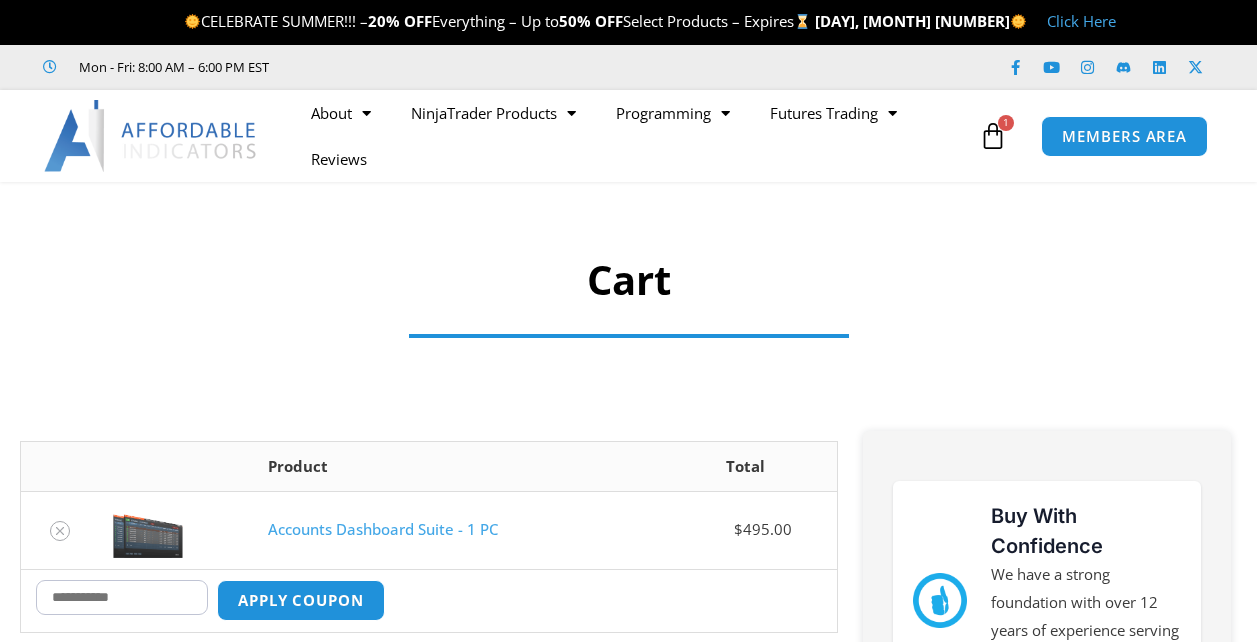 scroll, scrollTop: 0, scrollLeft: 0, axis: both 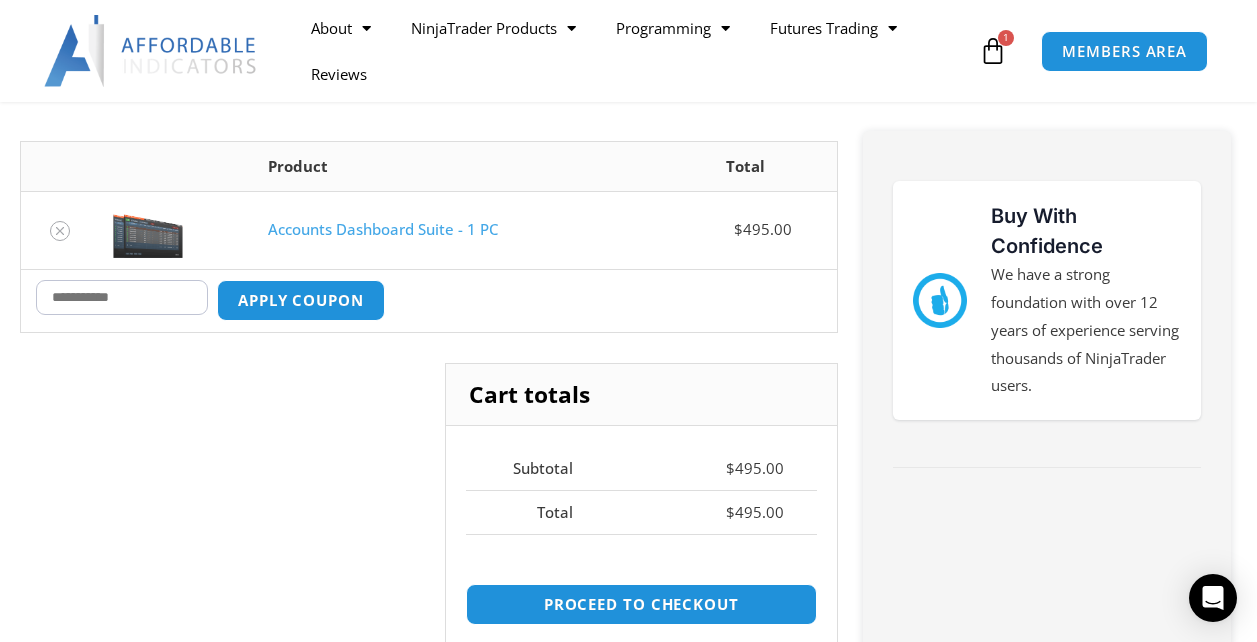 click on "Coupon:" at bounding box center (122, 297) 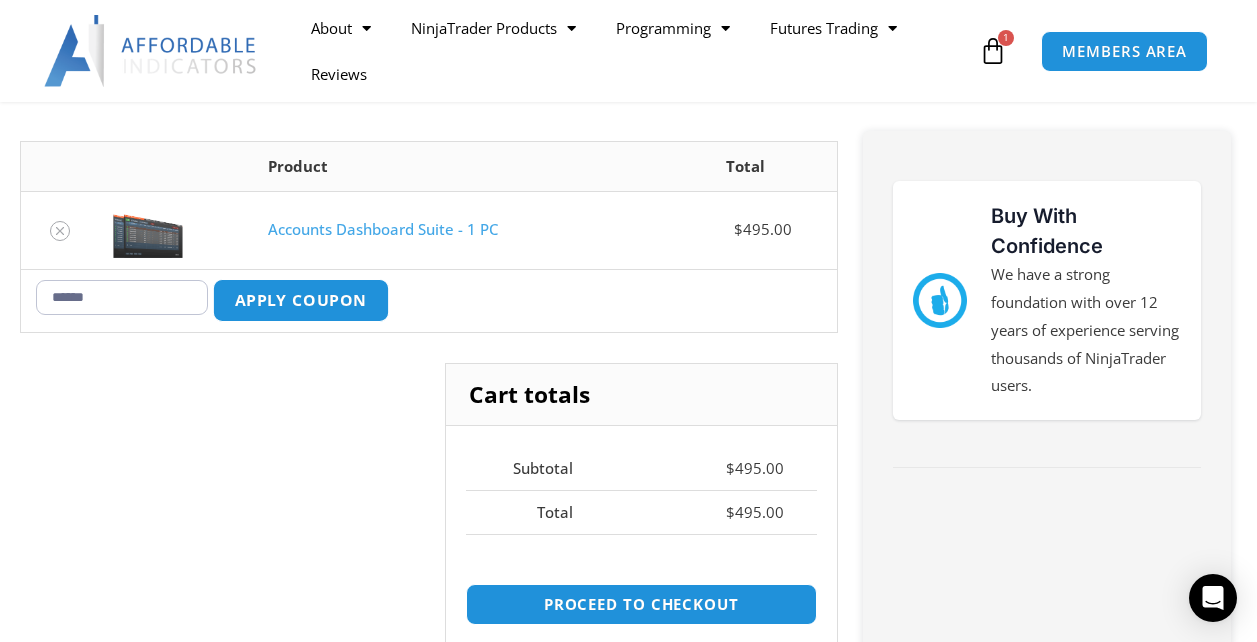 type on "******" 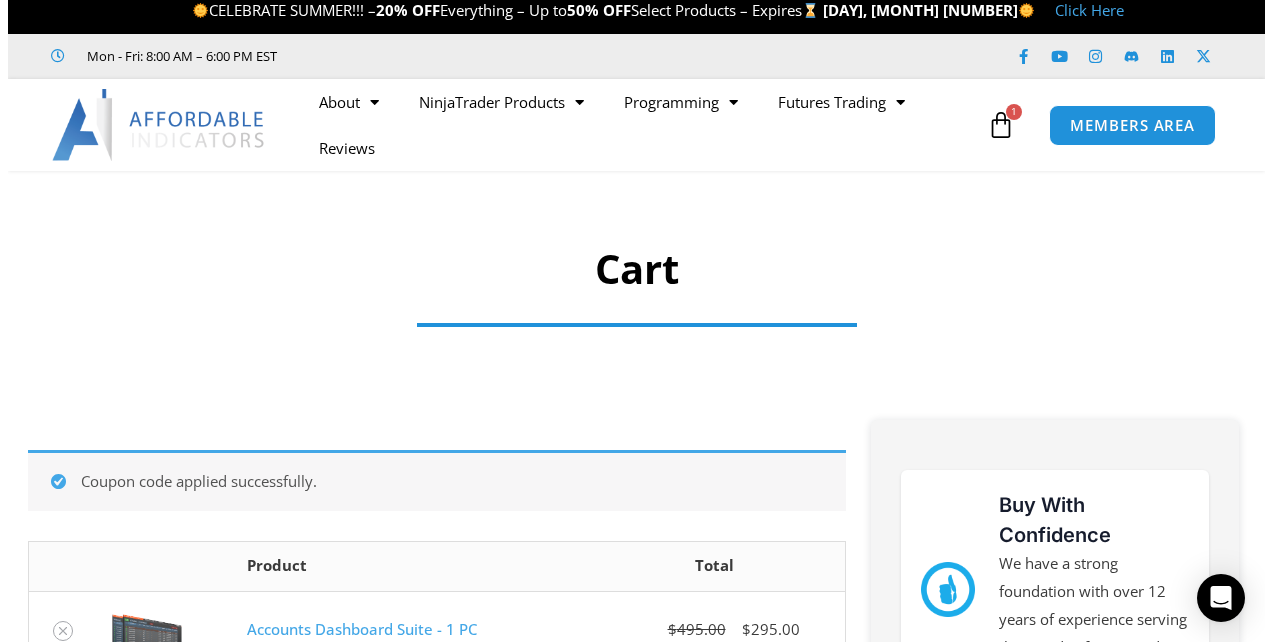 scroll, scrollTop: 0, scrollLeft: 0, axis: both 